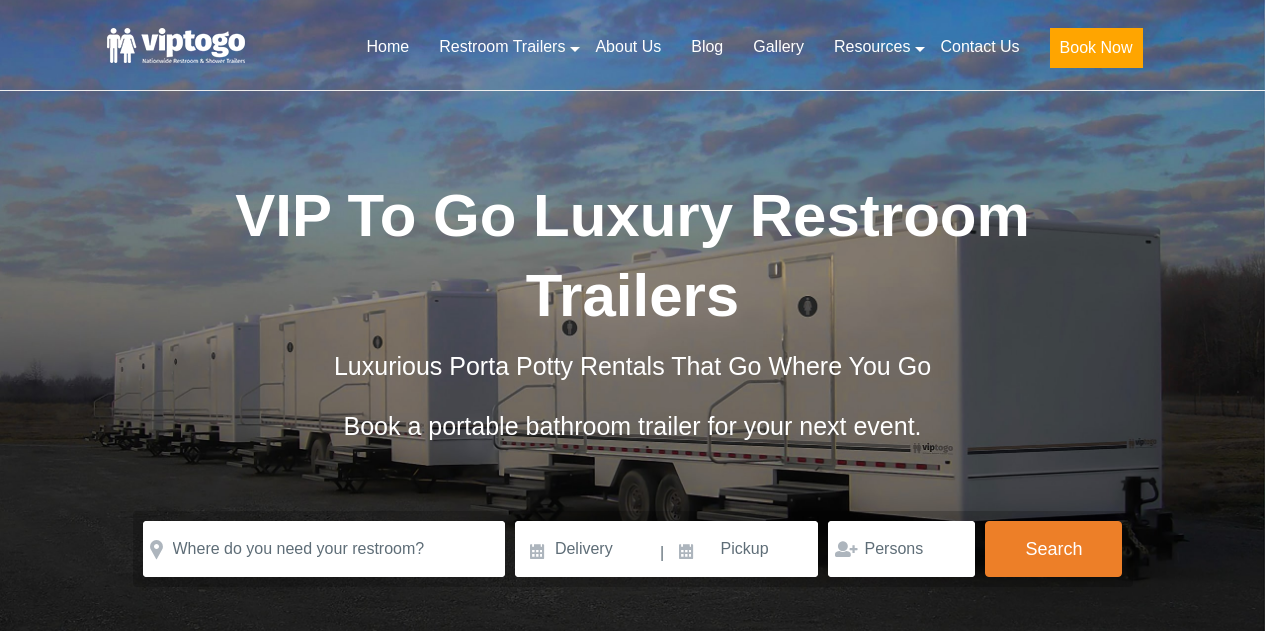 scroll, scrollTop: 0, scrollLeft: 0, axis: both 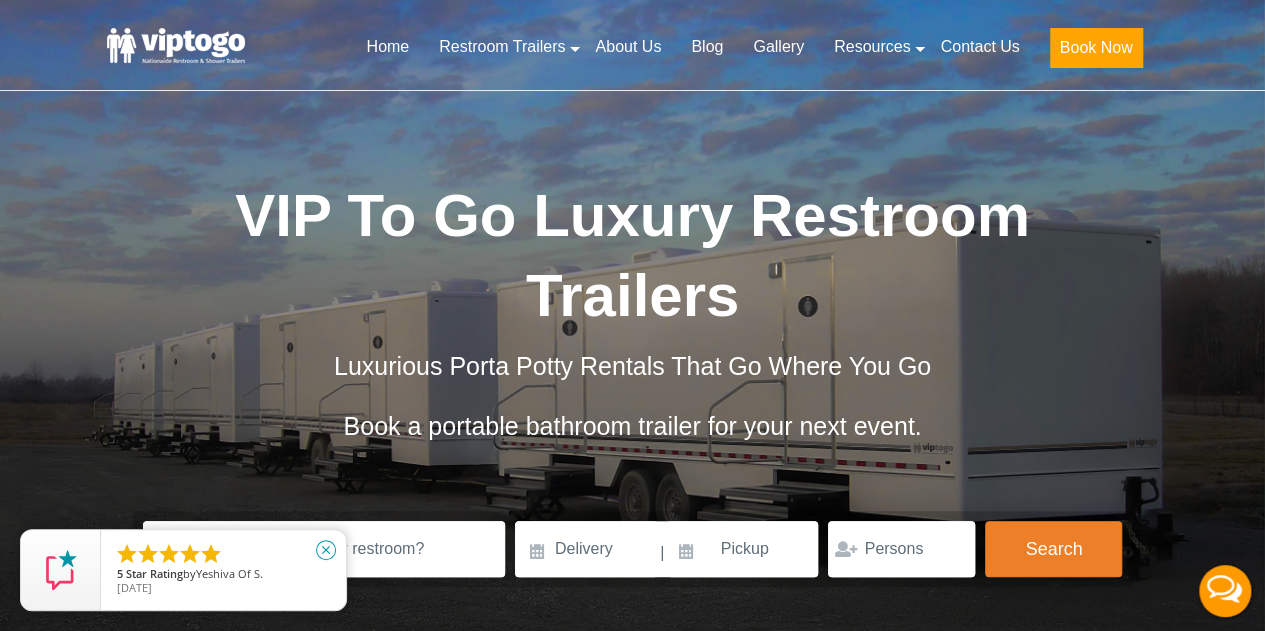 click on "close" at bounding box center [326, 550] 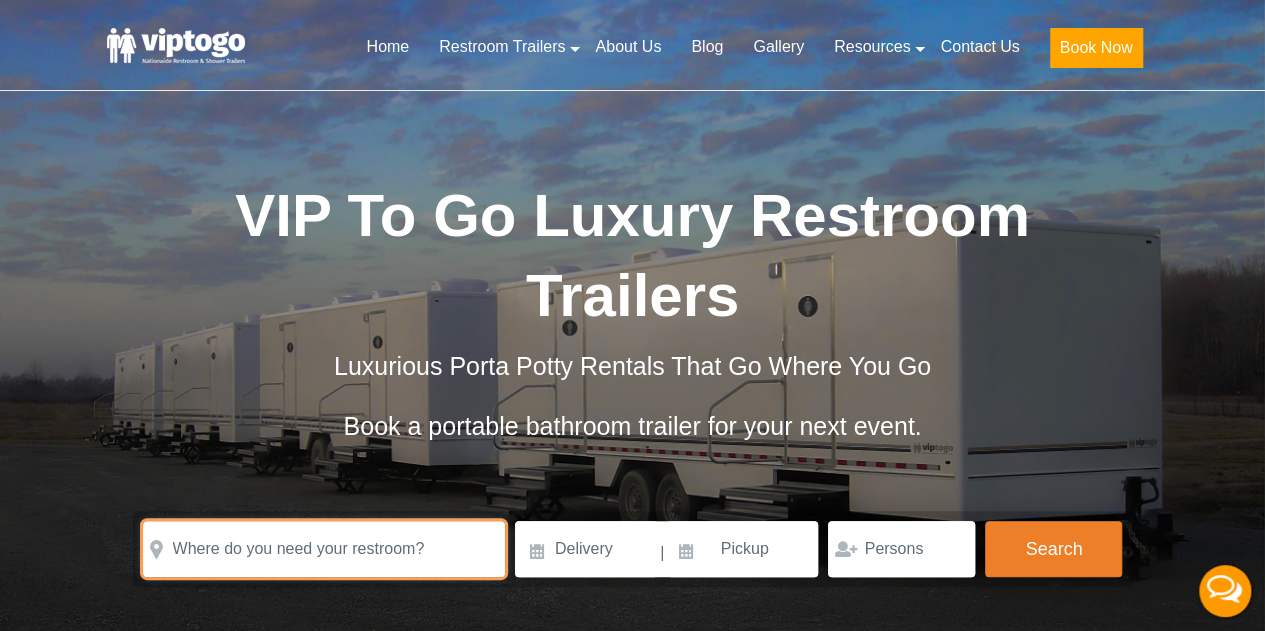 click at bounding box center [324, 549] 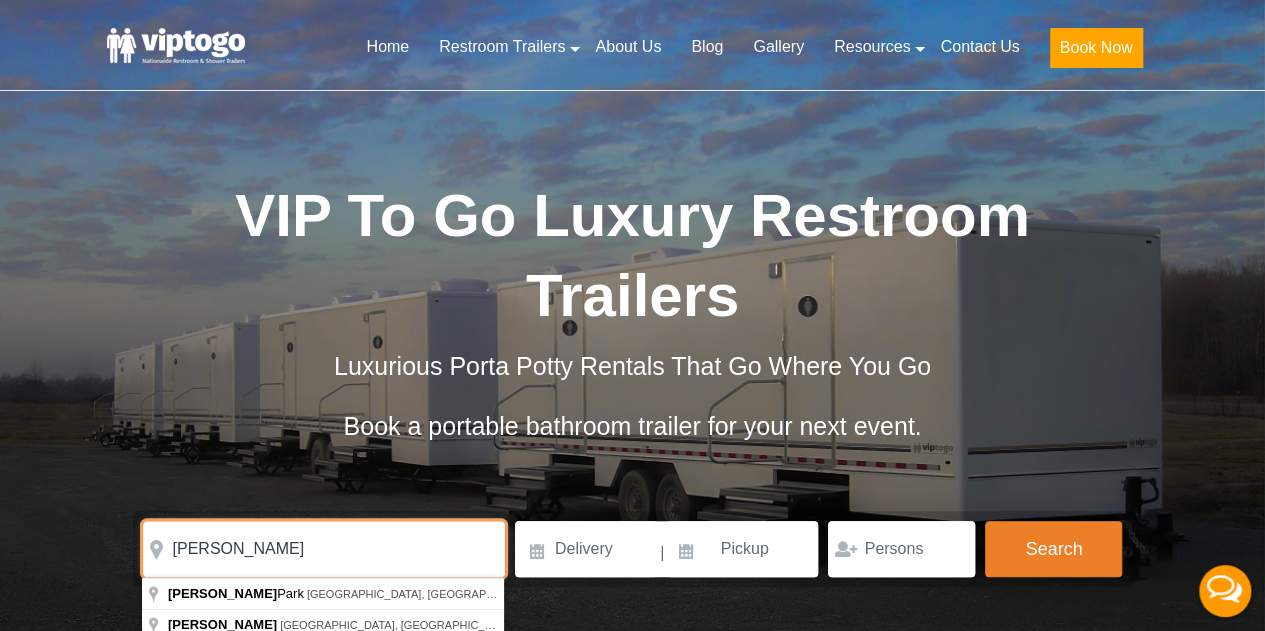 type on "Asbury" 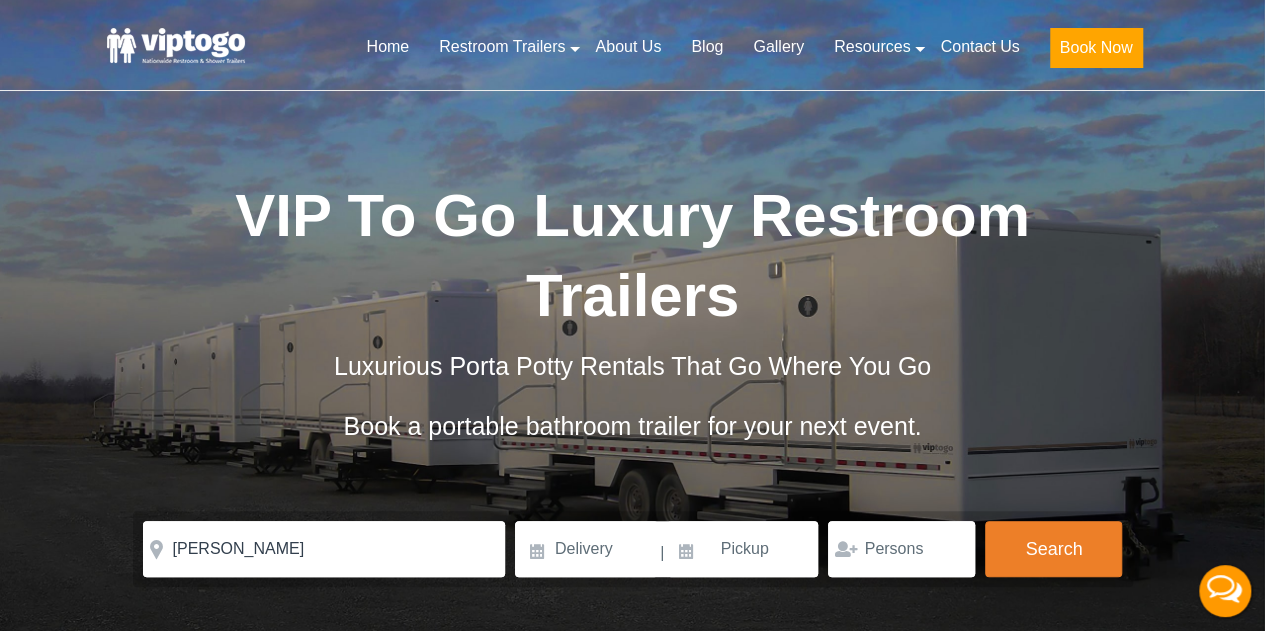 click on "12/10/18" at bounding box center (223, 587) 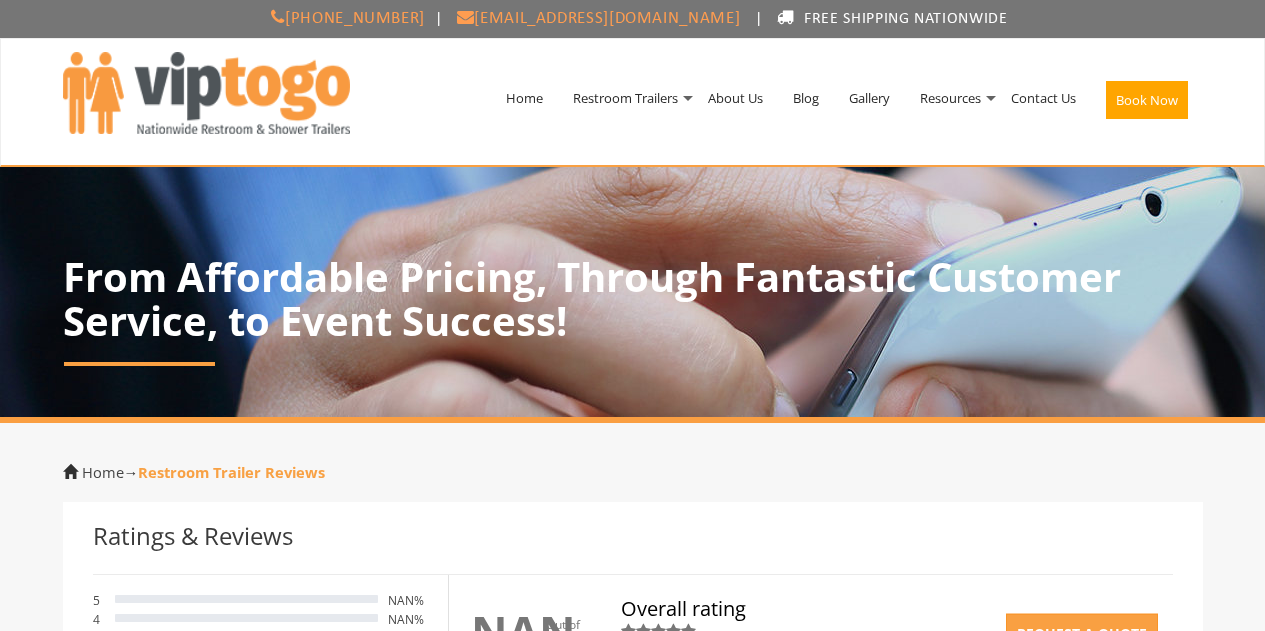 scroll, scrollTop: 0, scrollLeft: 0, axis: both 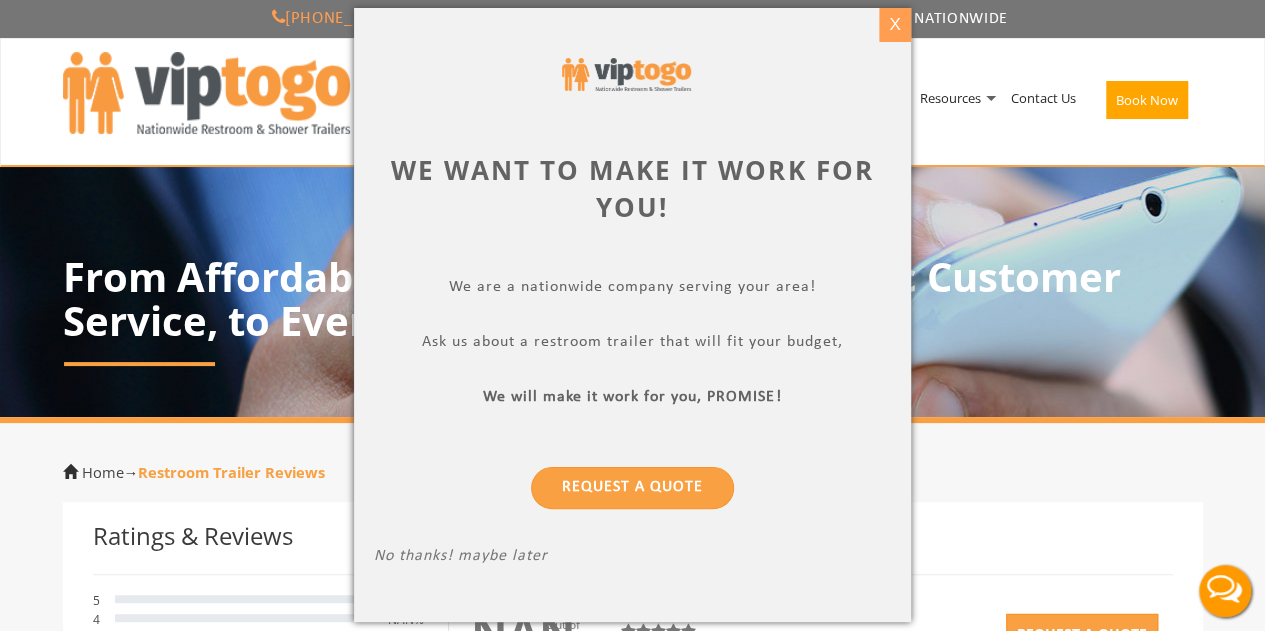 click on "X" at bounding box center [895, 25] 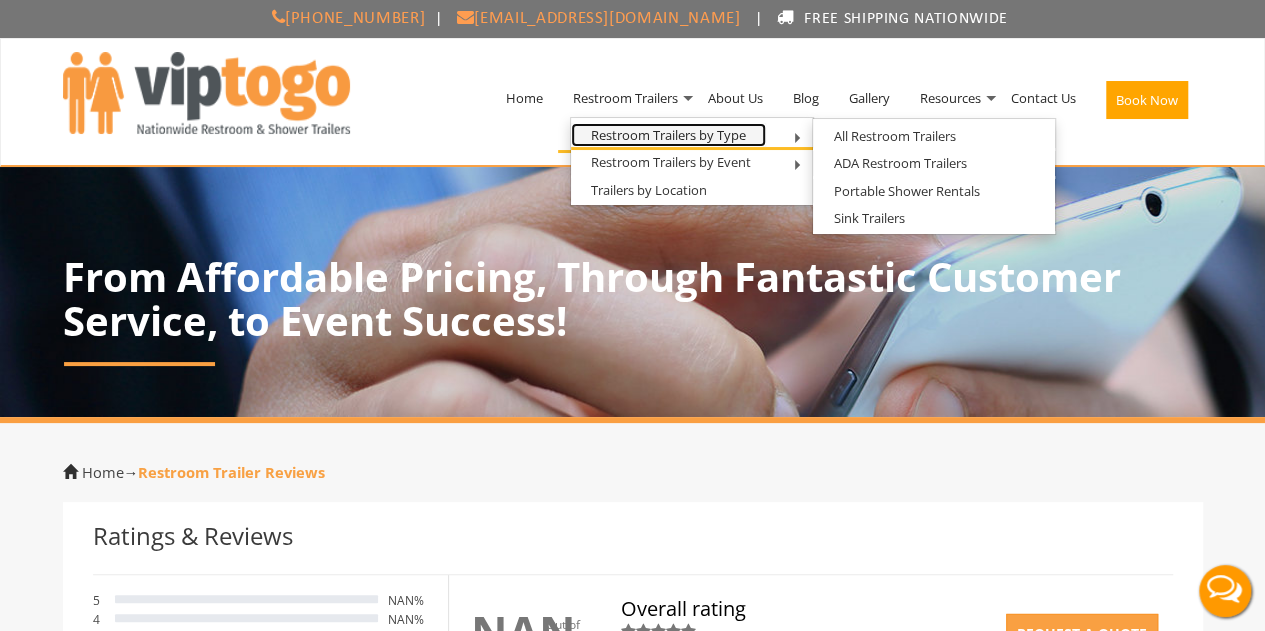 click on "Restroom Trailers by Type" at bounding box center [668, 135] 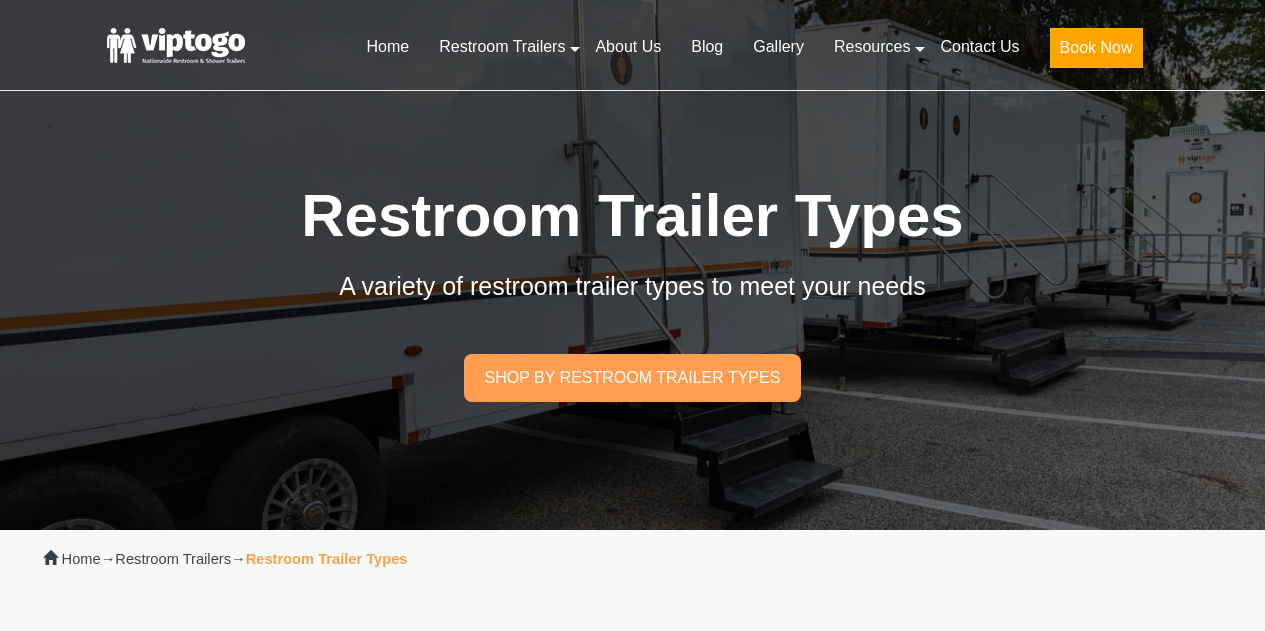 scroll, scrollTop: 0, scrollLeft: 0, axis: both 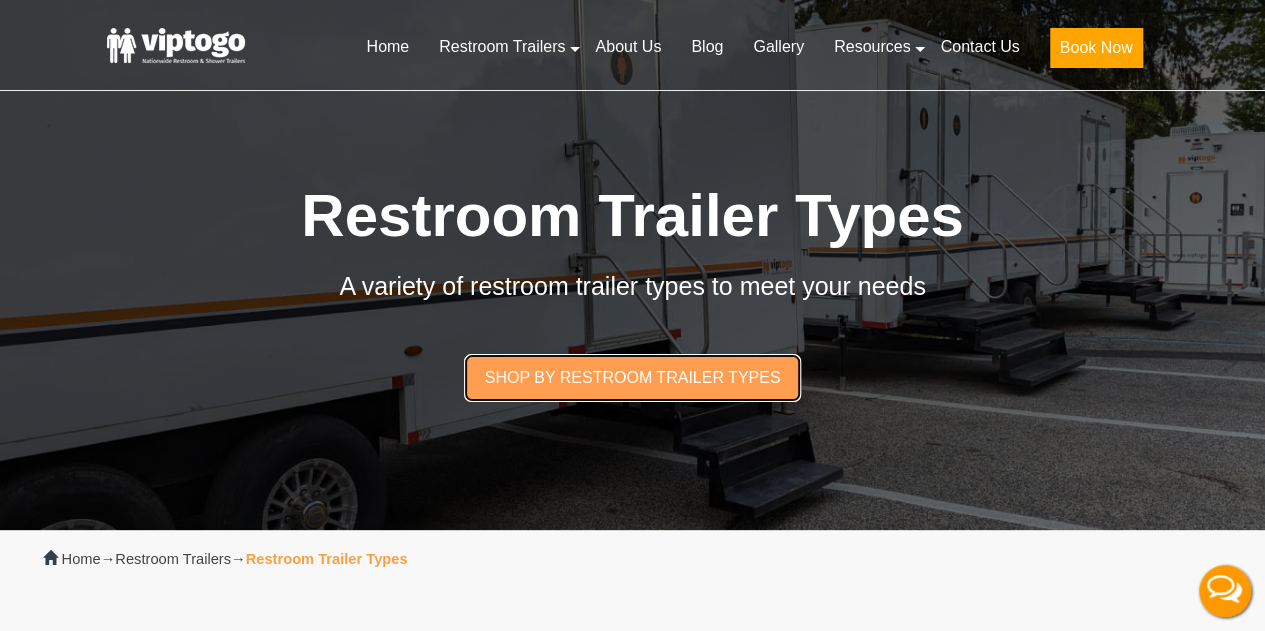 click on "Shop by restroom trailer types" at bounding box center (632, 377) 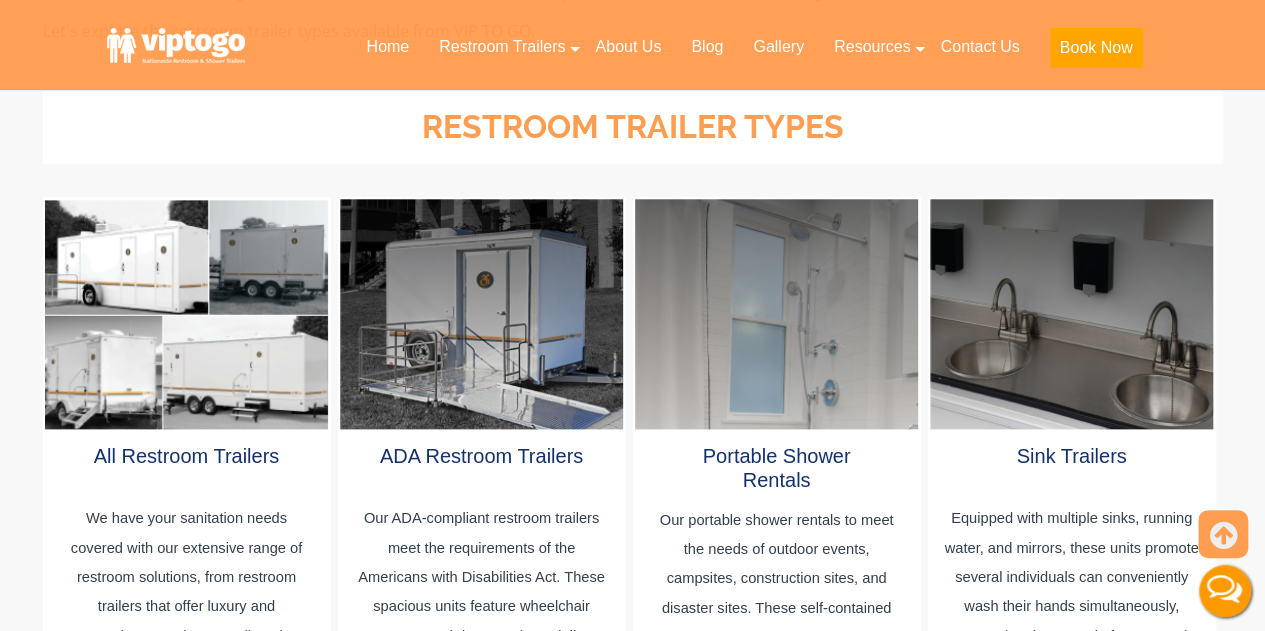 scroll, scrollTop: 1065, scrollLeft: 0, axis: vertical 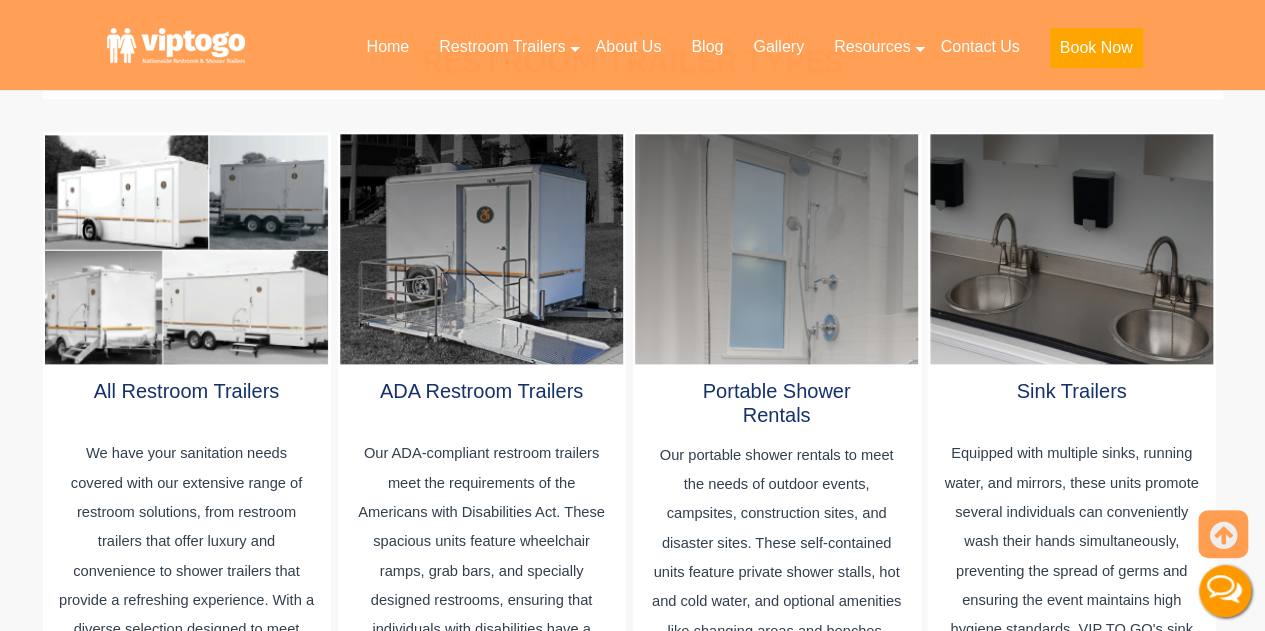 click at bounding box center [186, 249] 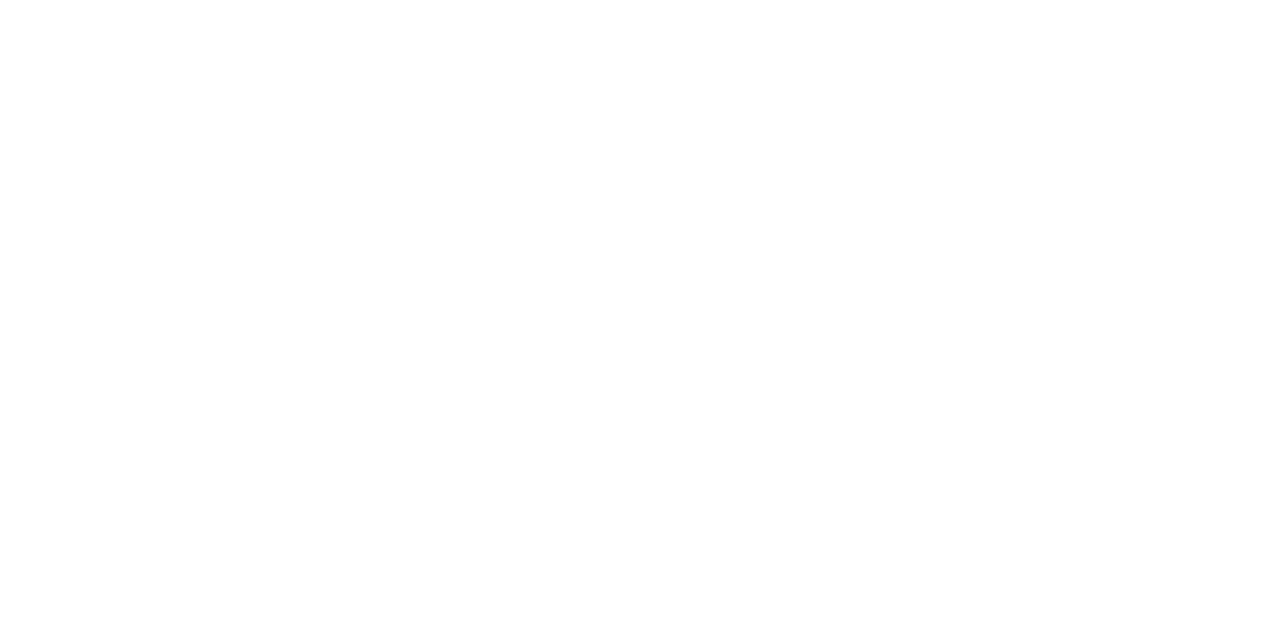 scroll, scrollTop: 0, scrollLeft: 0, axis: both 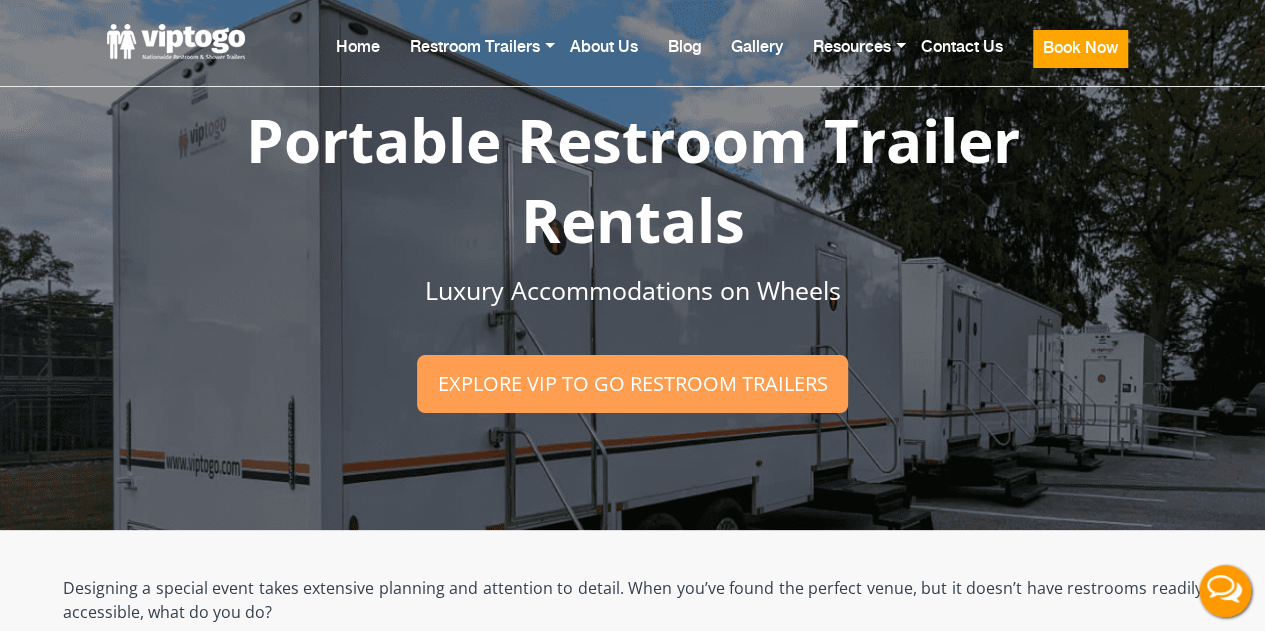 click on "Luxury Accommodations on Wheels" at bounding box center (633, 290) 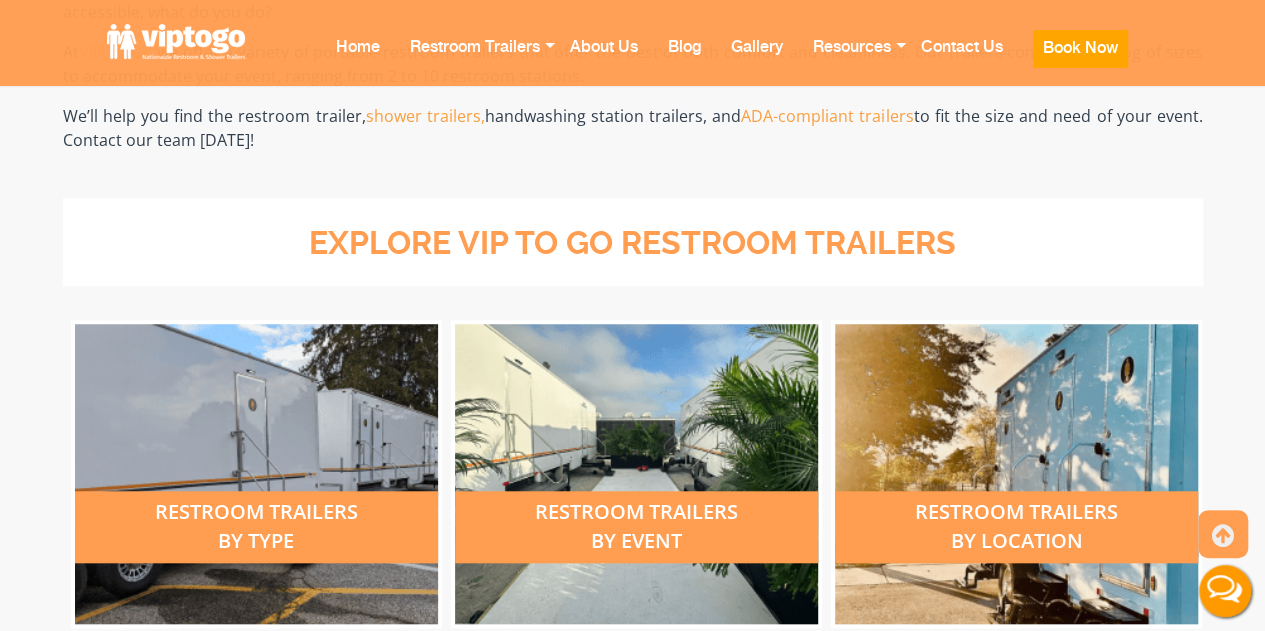 scroll, scrollTop: 640, scrollLeft: 0, axis: vertical 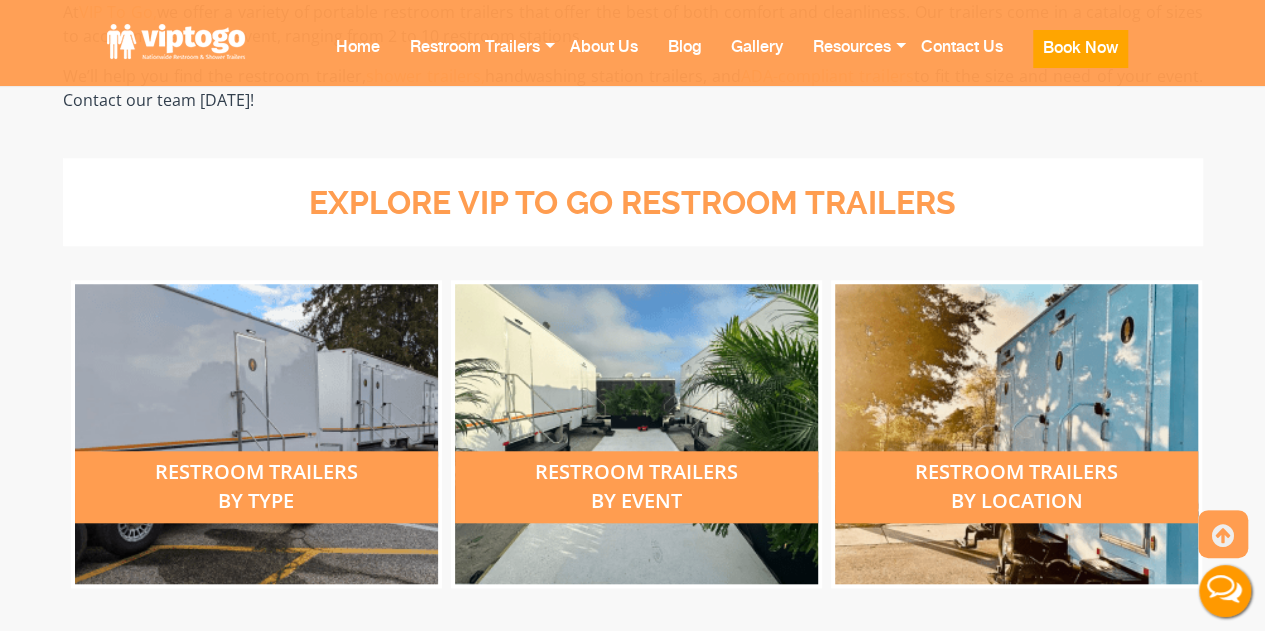 click on "restroom trailers  by event" at bounding box center (636, 487) 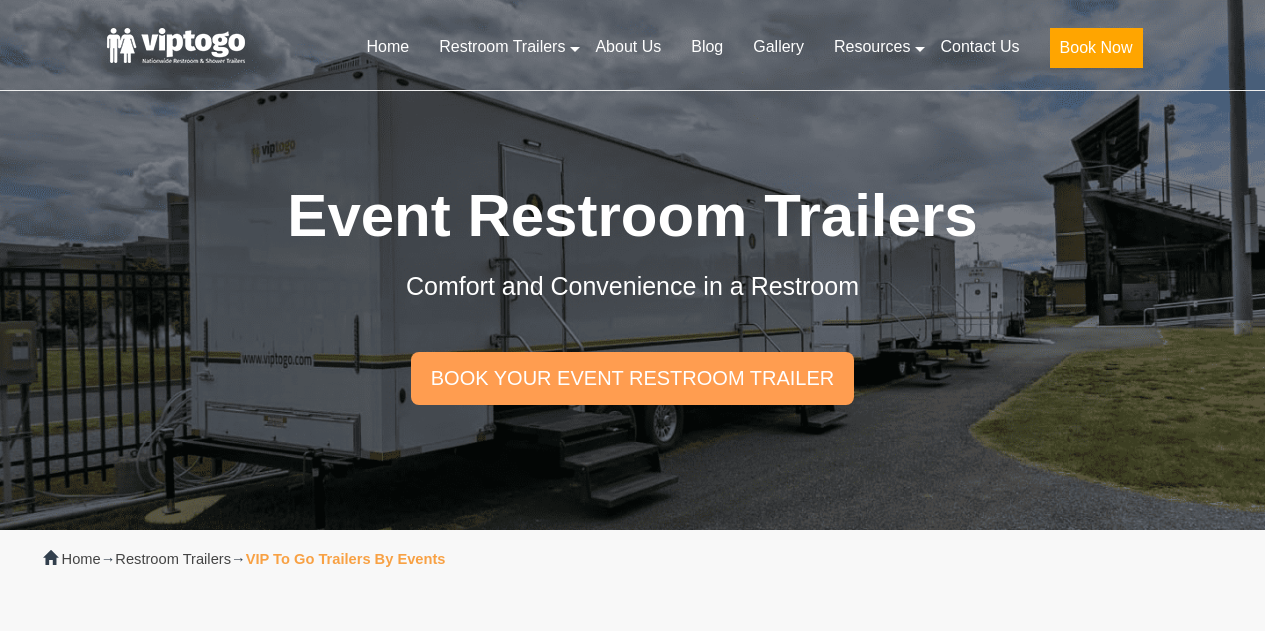 scroll, scrollTop: 0, scrollLeft: 0, axis: both 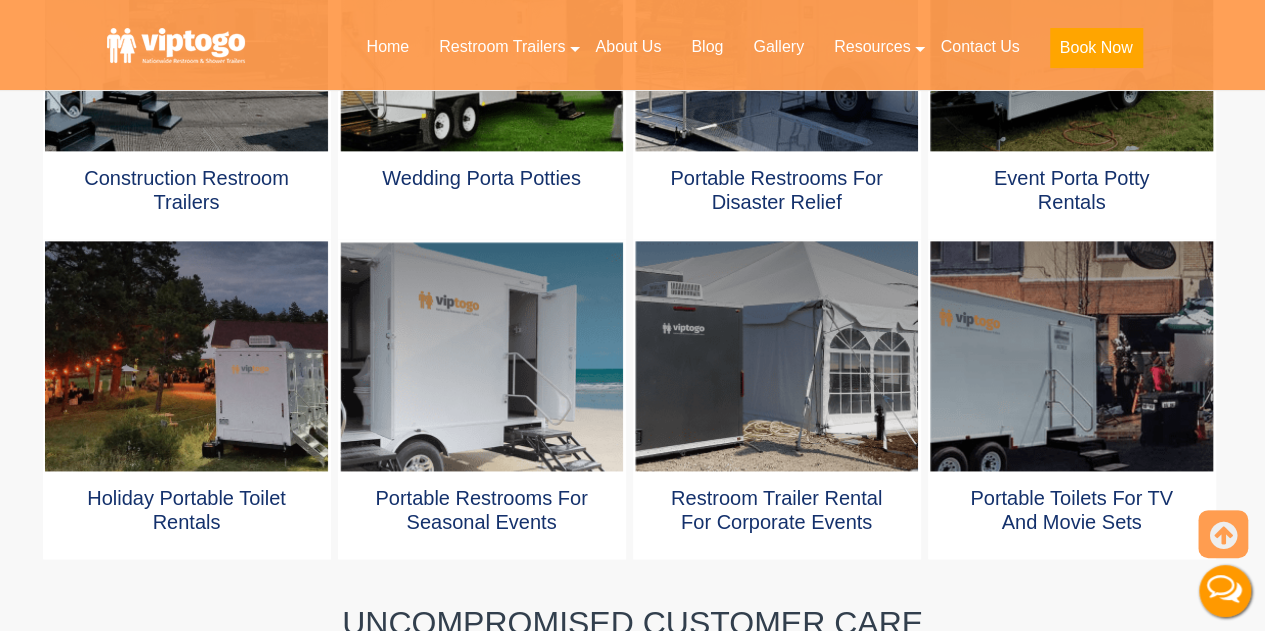 click at bounding box center (1071, 36) 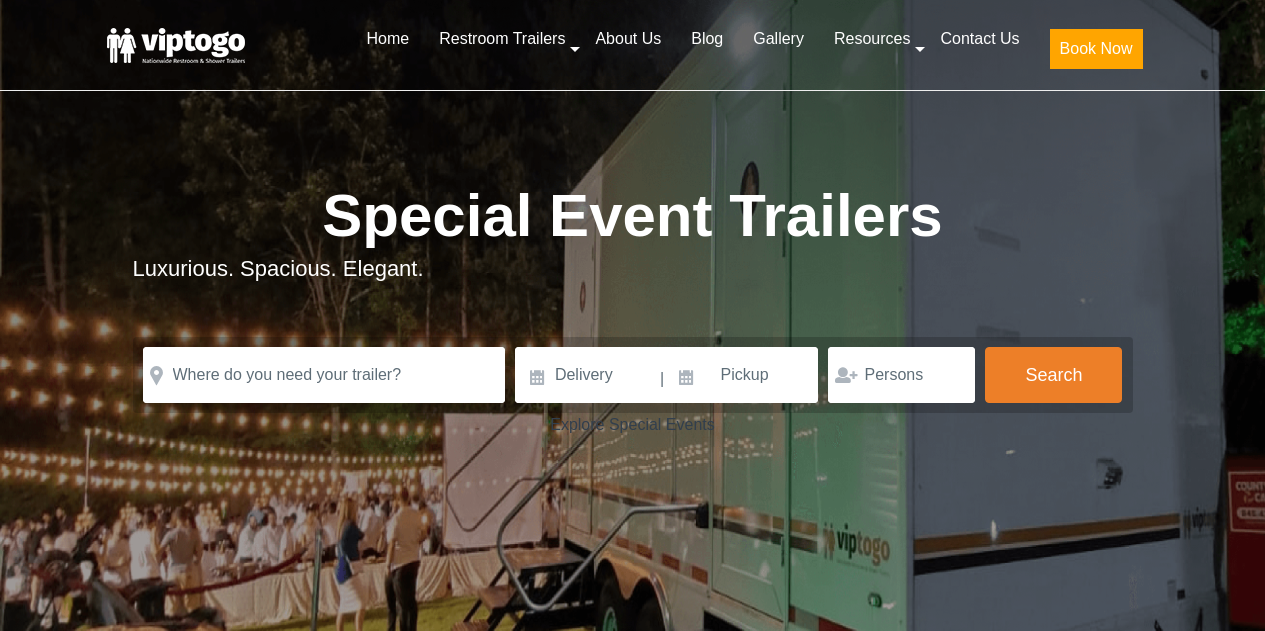scroll, scrollTop: 0, scrollLeft: 0, axis: both 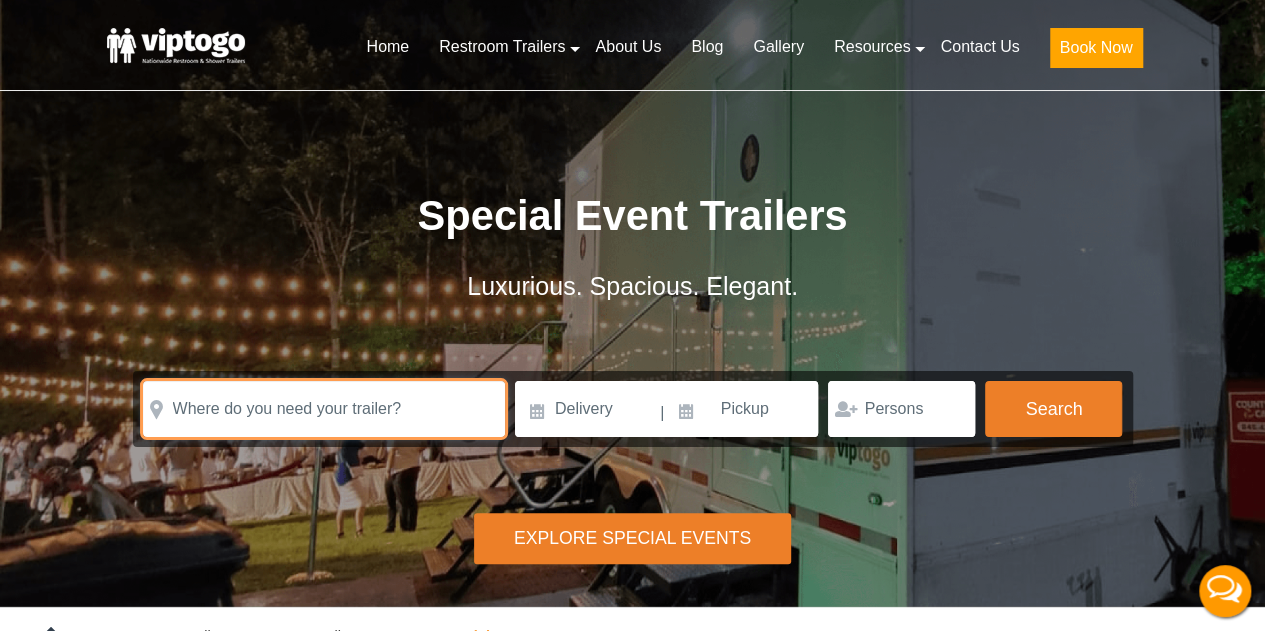 click at bounding box center [324, 409] 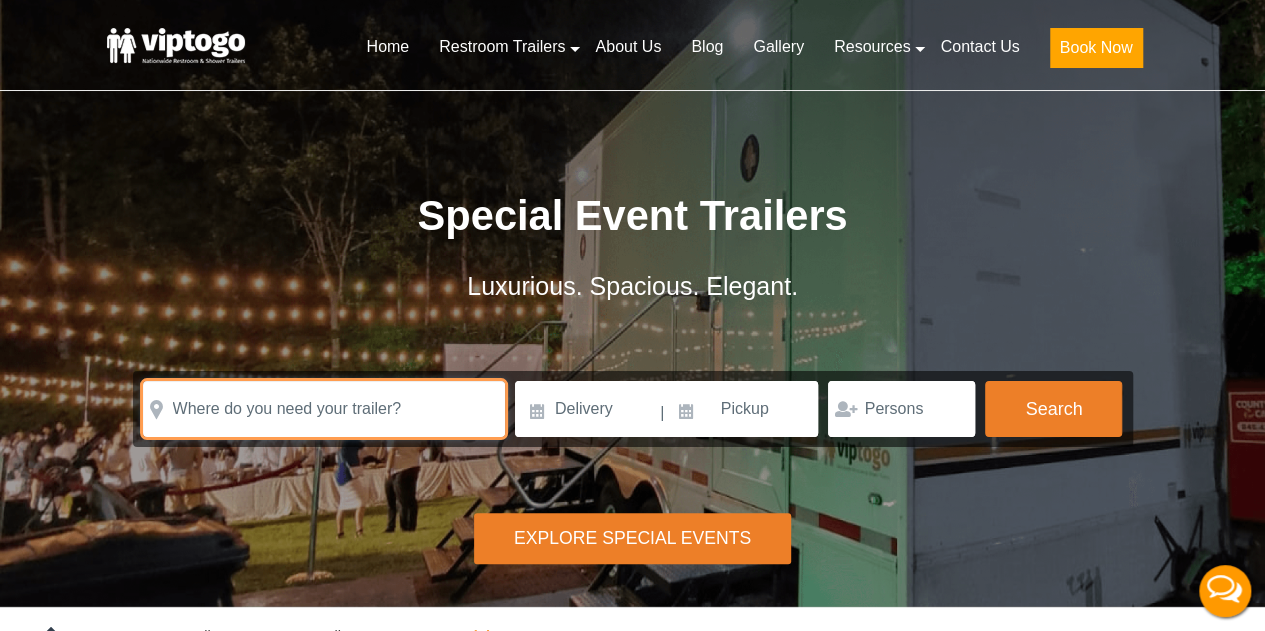 click at bounding box center (324, 409) 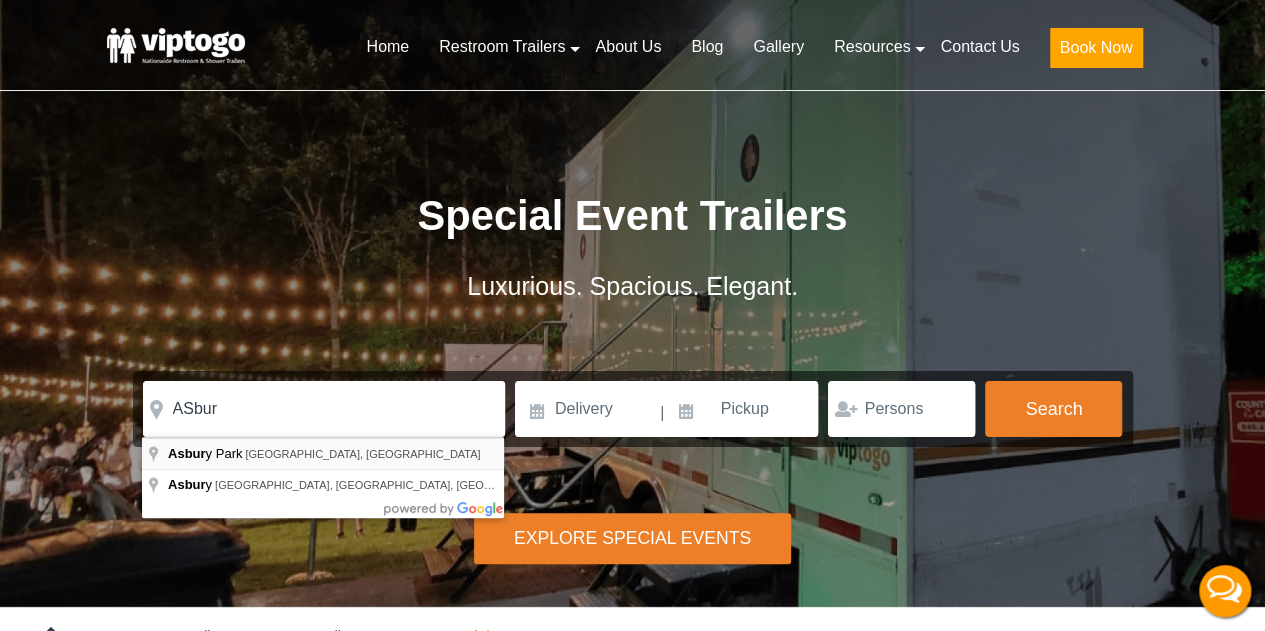 type on "[GEOGRAPHIC_DATA], [GEOGRAPHIC_DATA], [GEOGRAPHIC_DATA]" 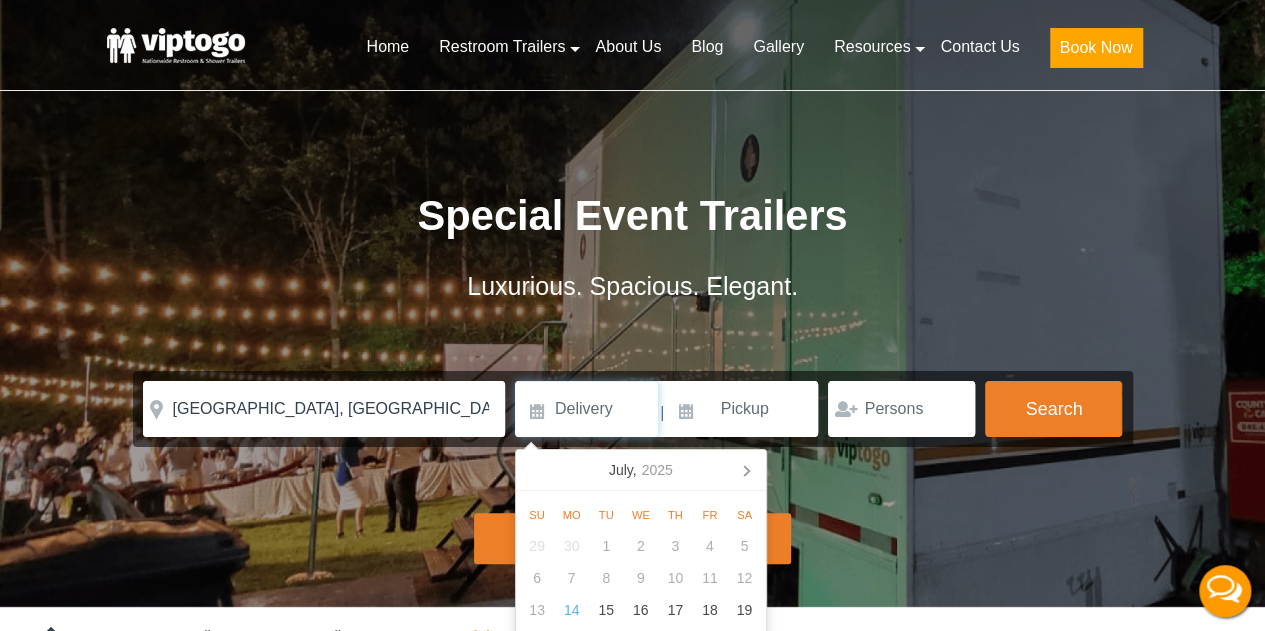 click at bounding box center (586, 409) 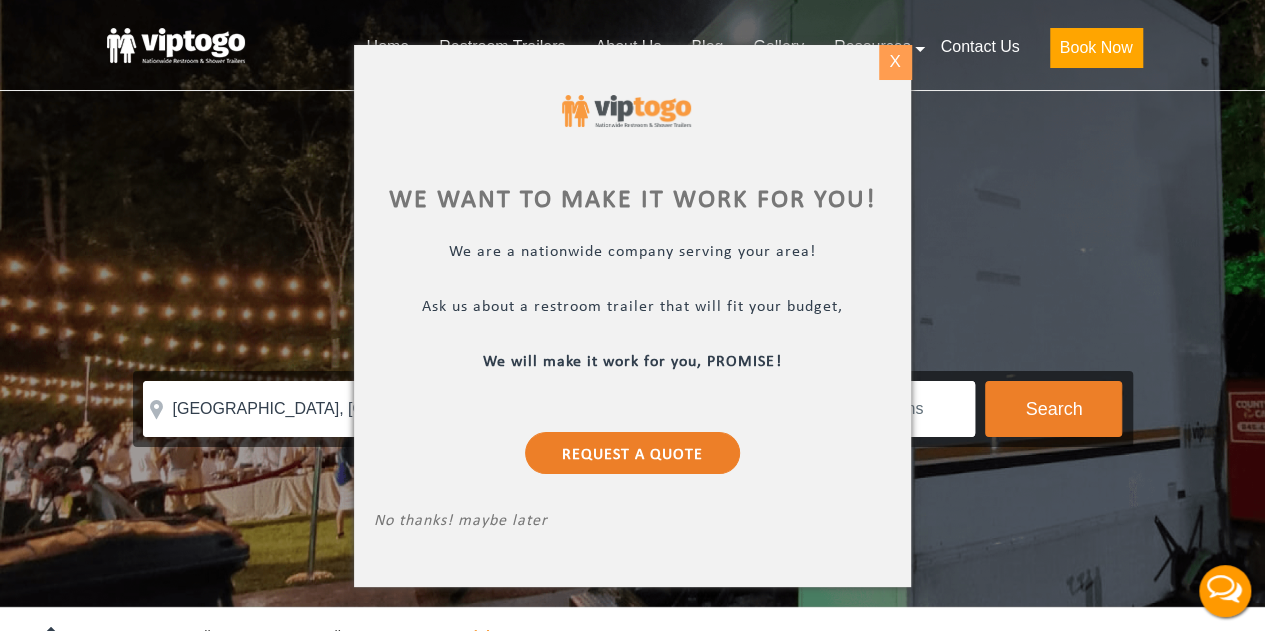 click on "X" at bounding box center (895, 62) 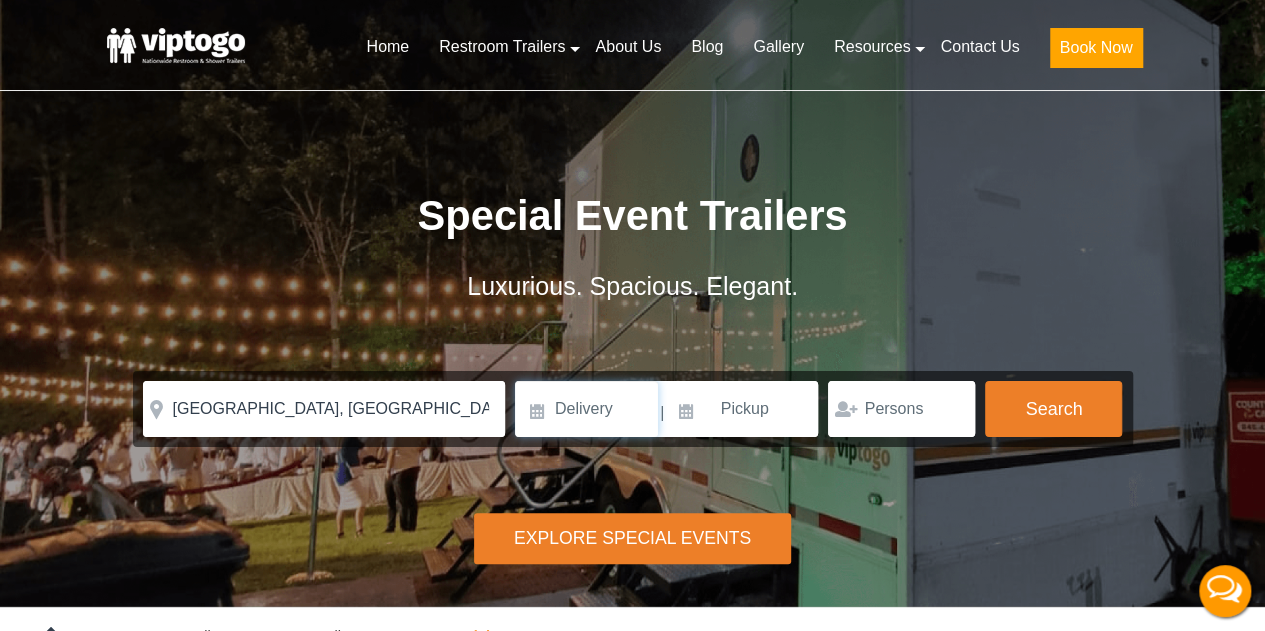 click at bounding box center (586, 409) 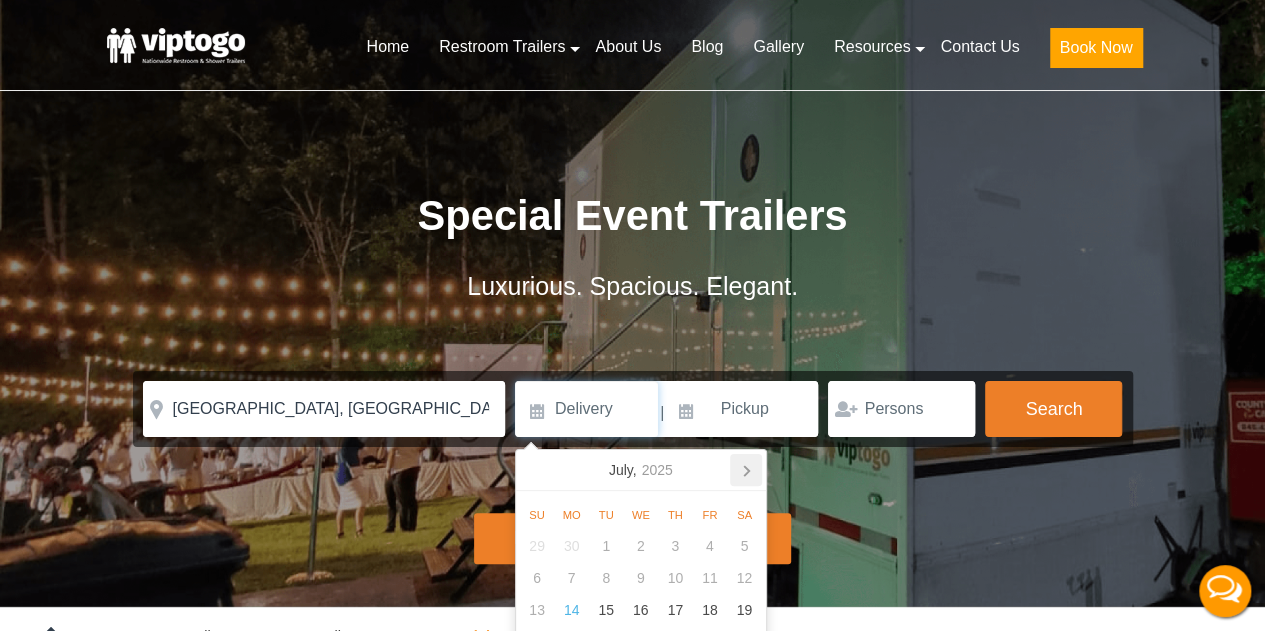 click 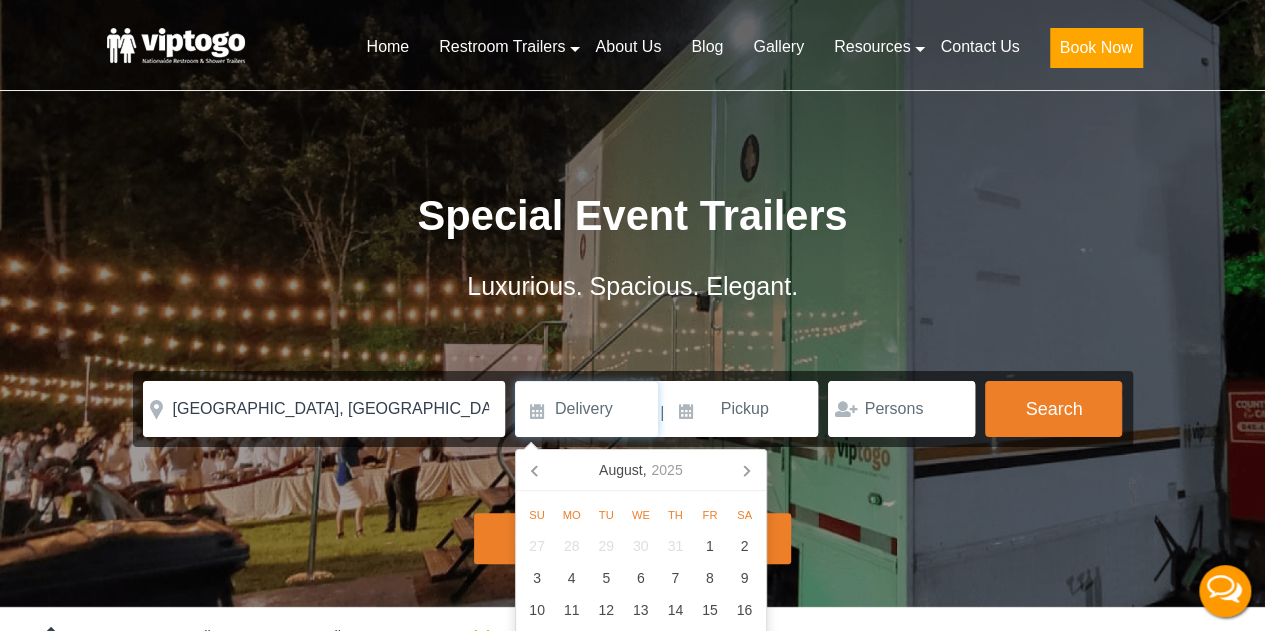 click 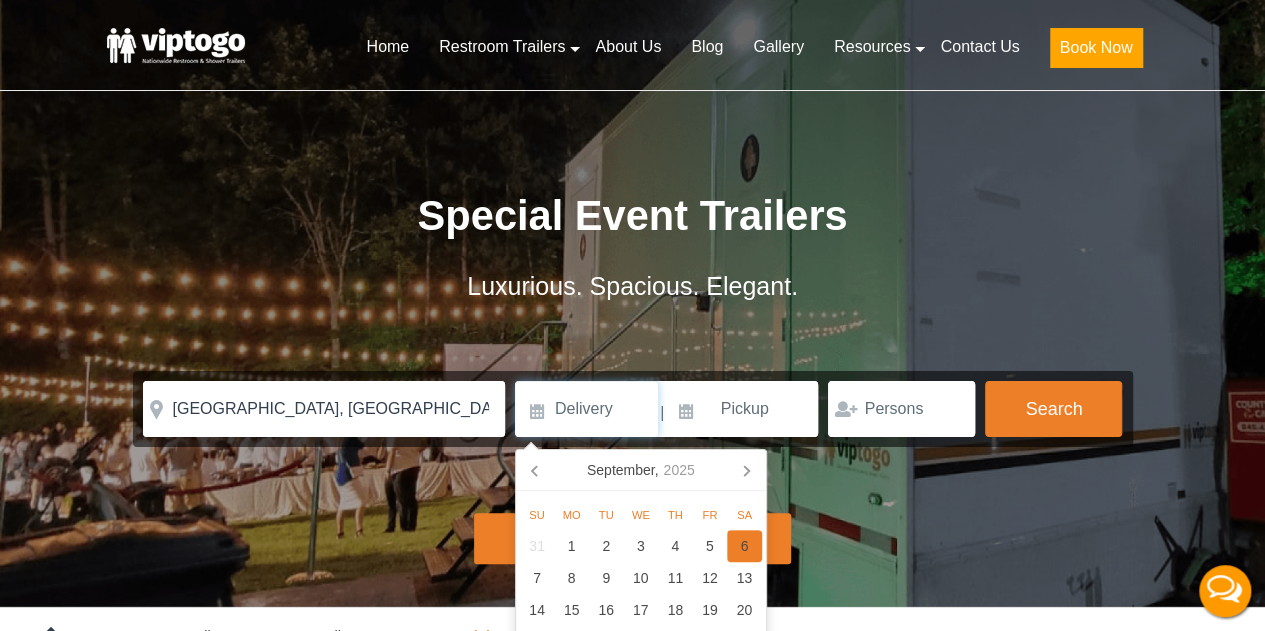 click on "6" at bounding box center (744, 546) 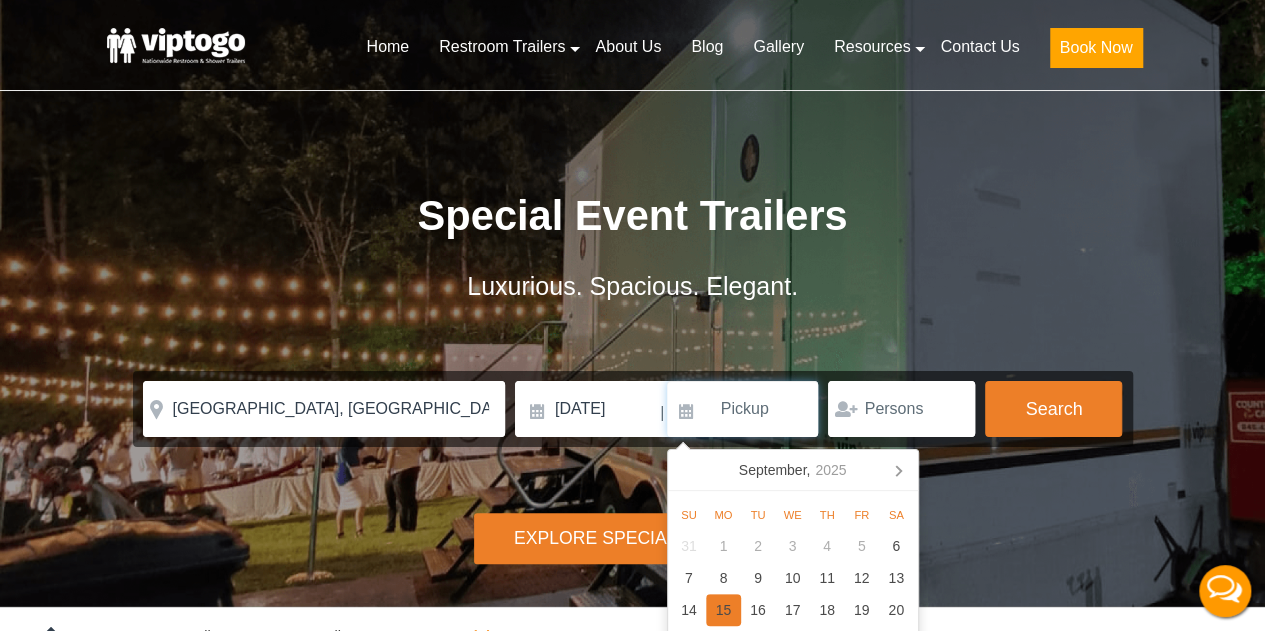 click on "15" at bounding box center (723, 610) 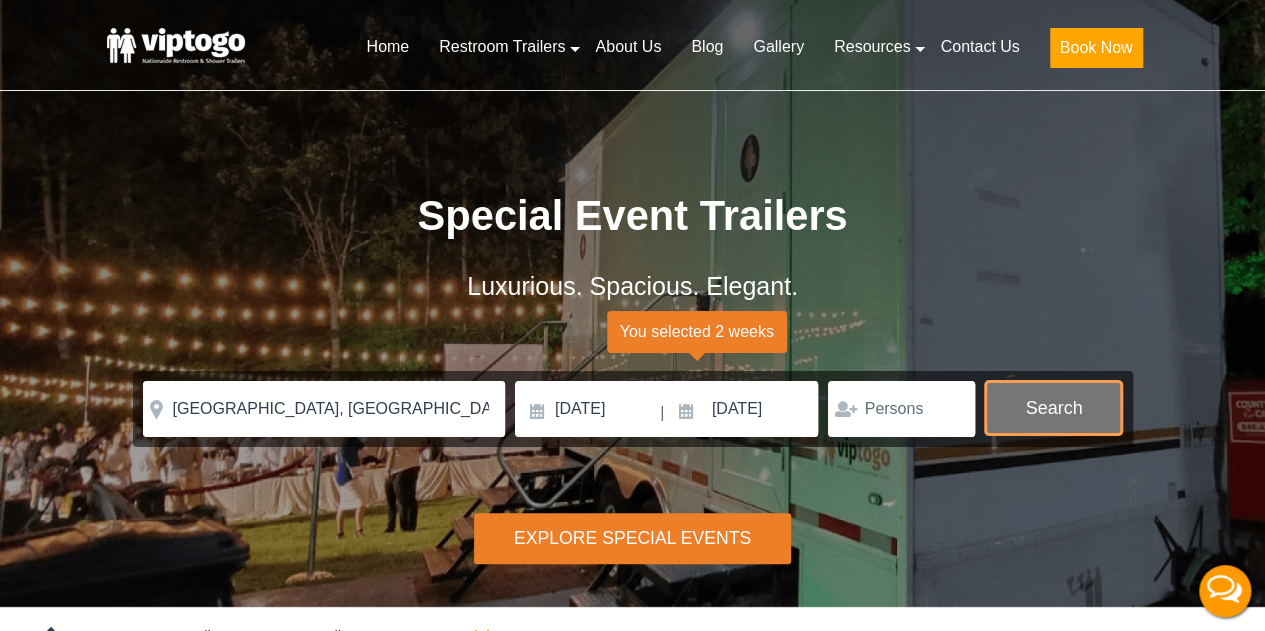 click on "Search" at bounding box center [1053, 408] 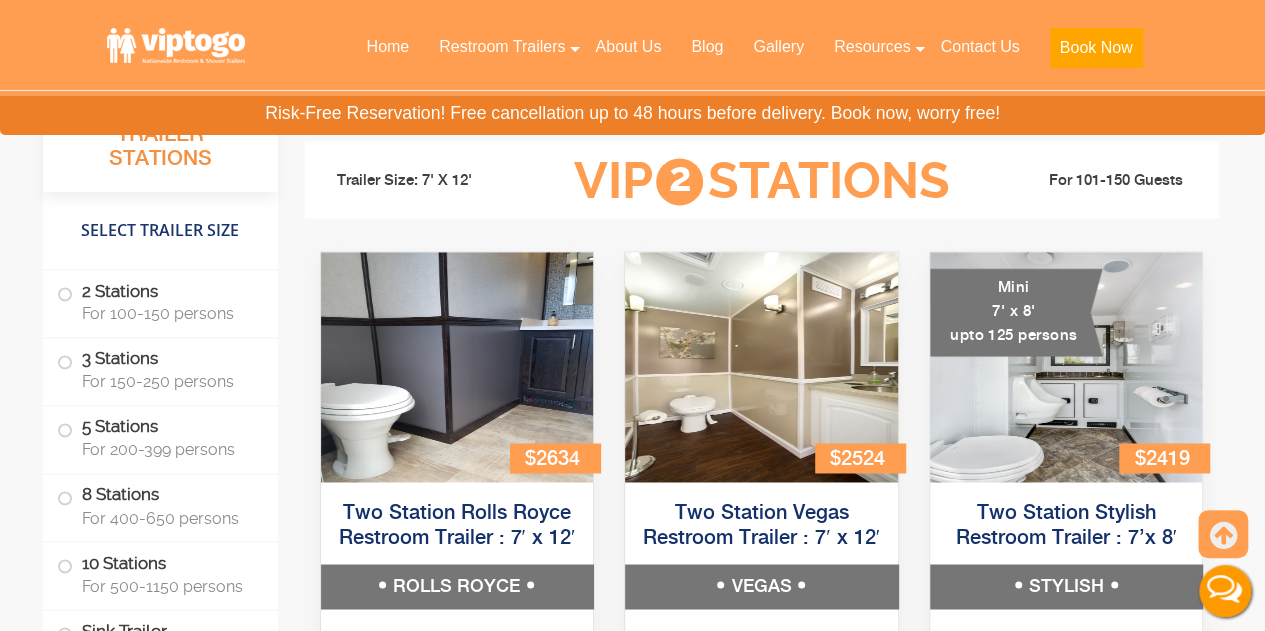 scroll, scrollTop: 1387, scrollLeft: 0, axis: vertical 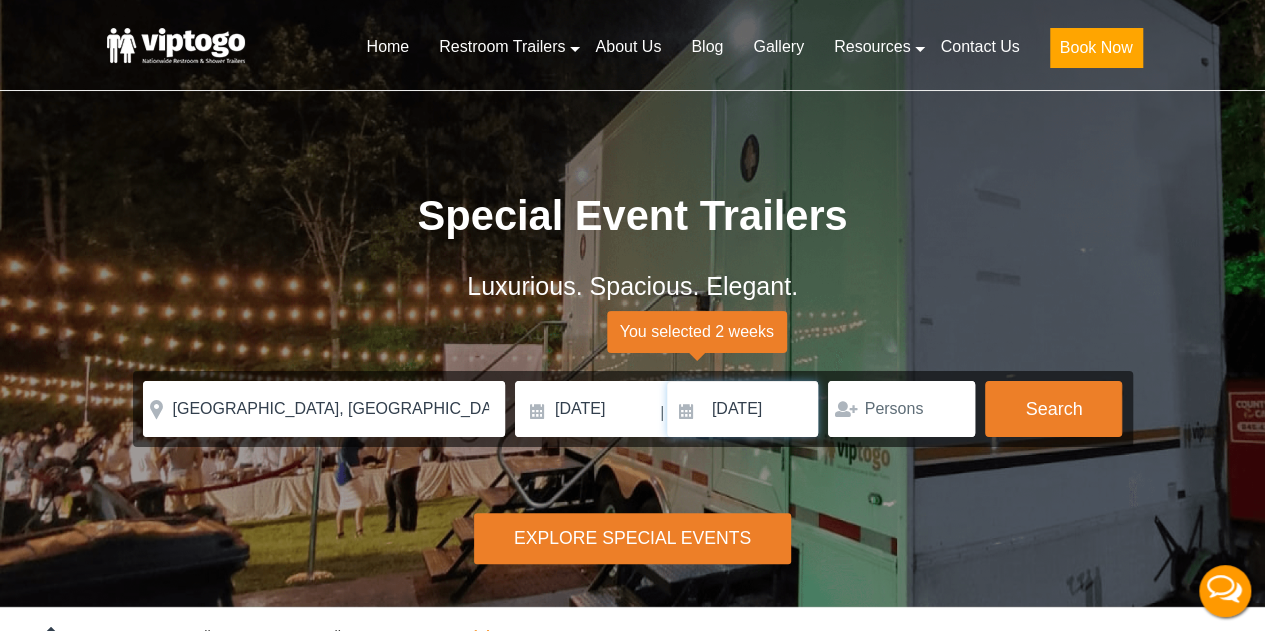 click on "[DATE]" at bounding box center (743, 409) 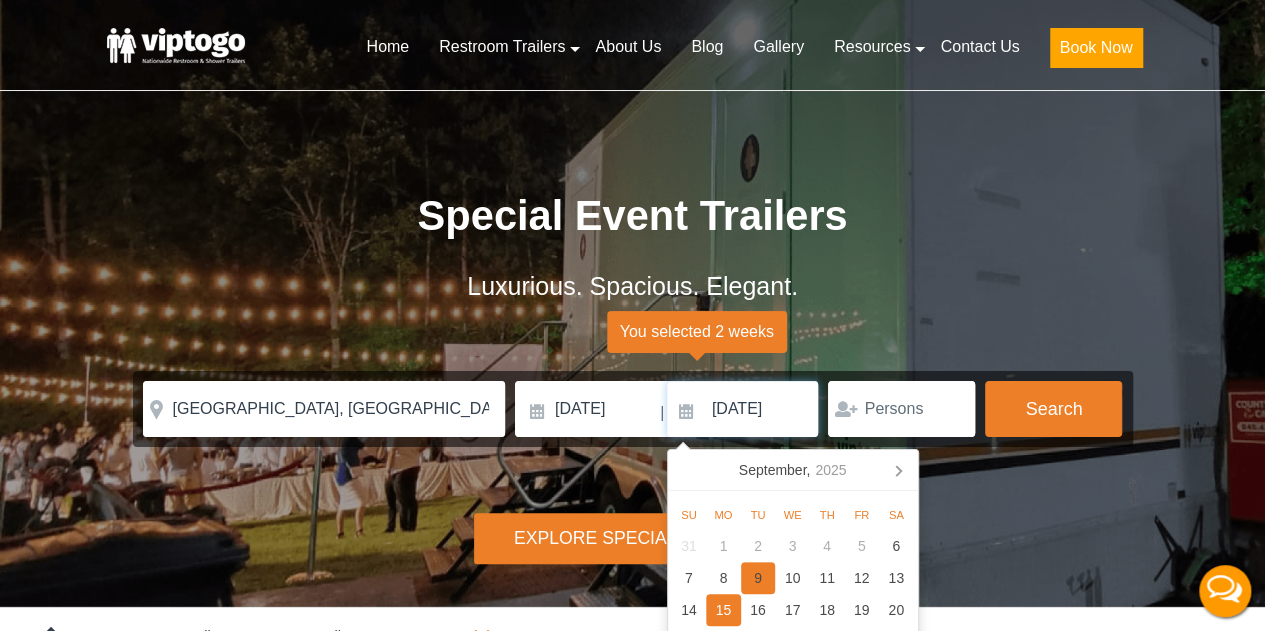 click on "9" at bounding box center (758, 578) 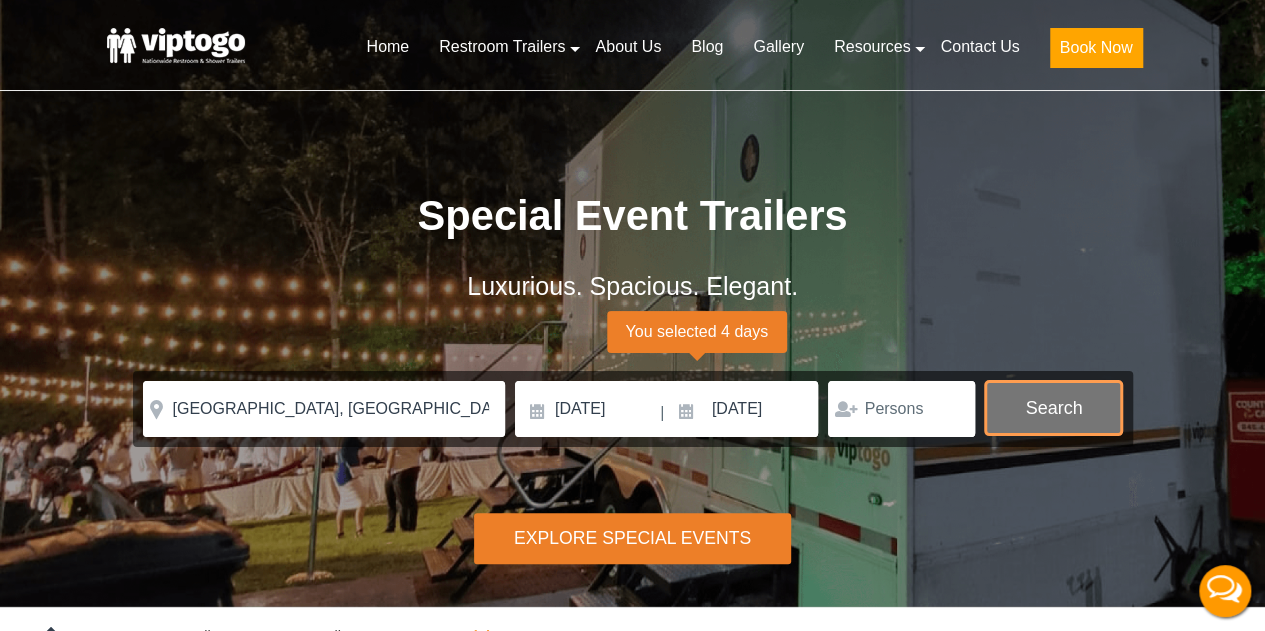click on "Search" at bounding box center (1053, 408) 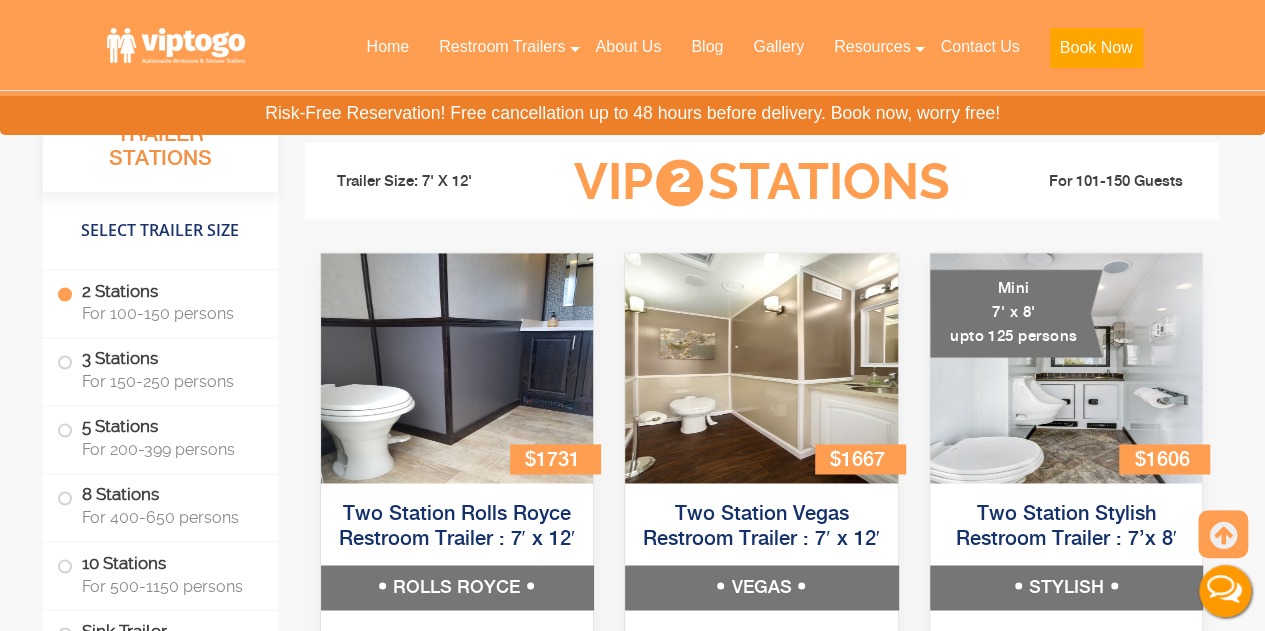 scroll, scrollTop: 1387, scrollLeft: 0, axis: vertical 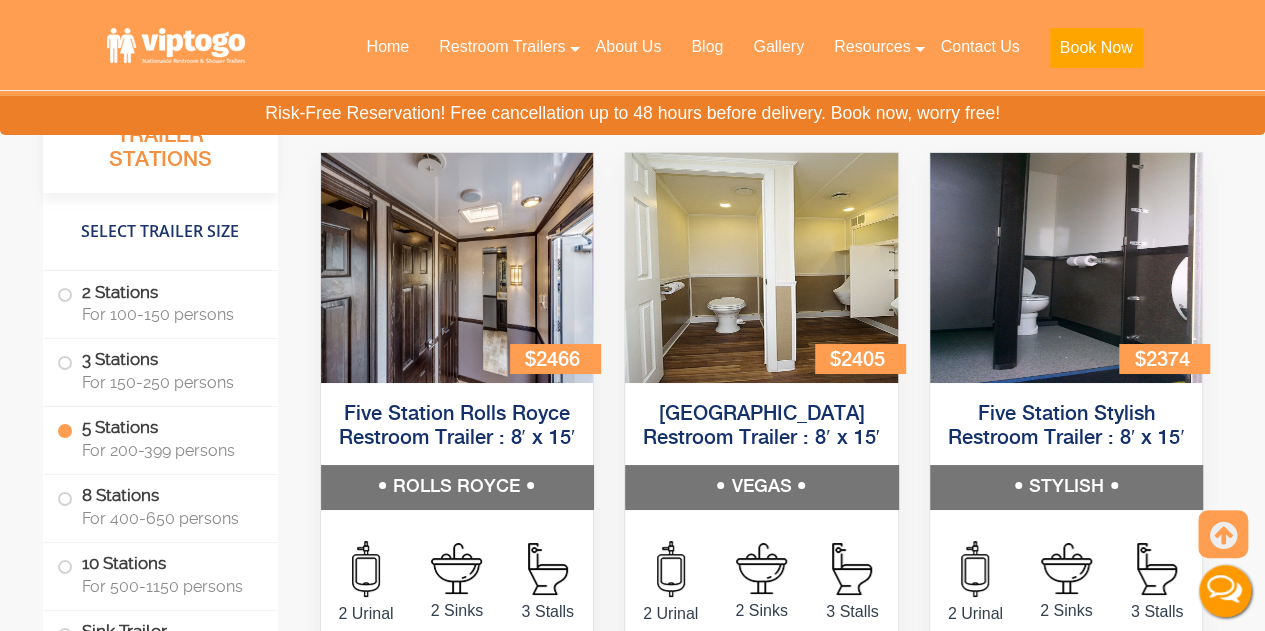 click on "[GEOGRAPHIC_DATA] Restroom Trailer : 8′ x 15′ VEGAS" at bounding box center [761, 449] 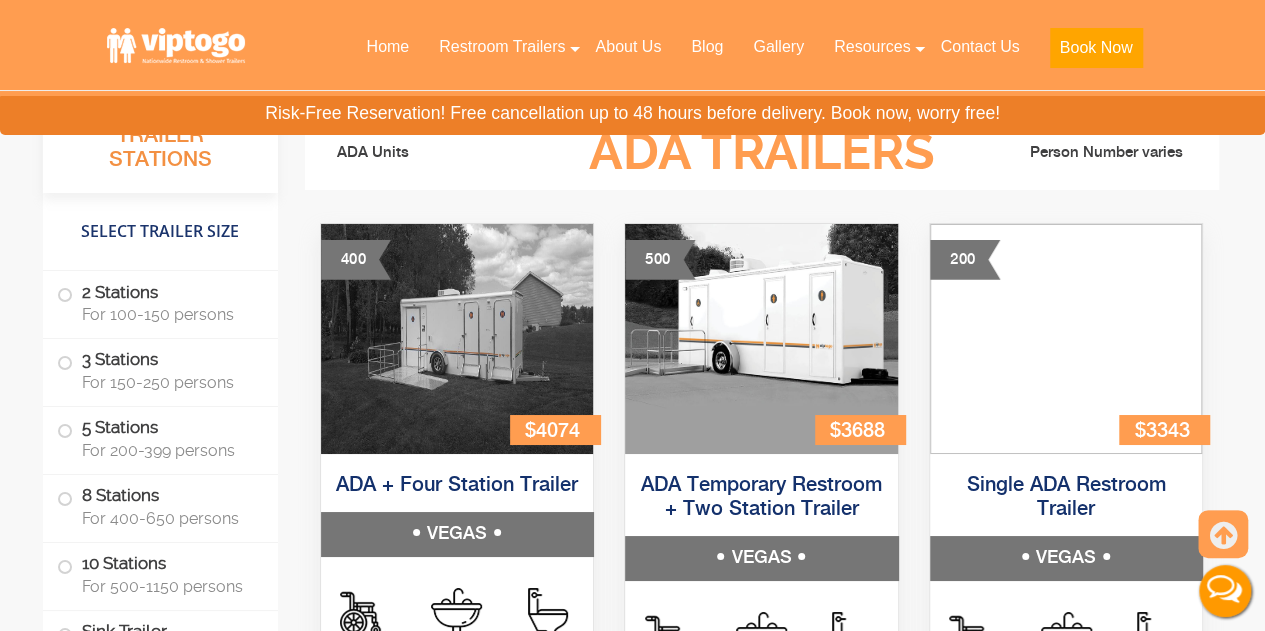scroll, scrollTop: 7300, scrollLeft: 0, axis: vertical 